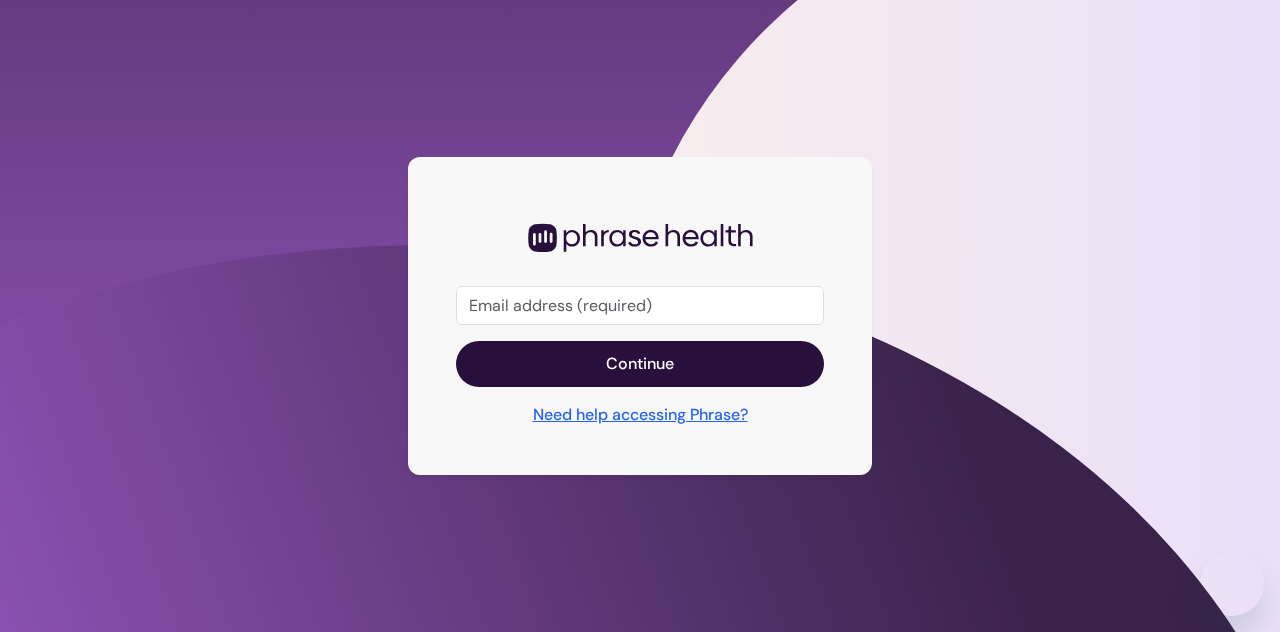 scroll, scrollTop: 0, scrollLeft: 0, axis: both 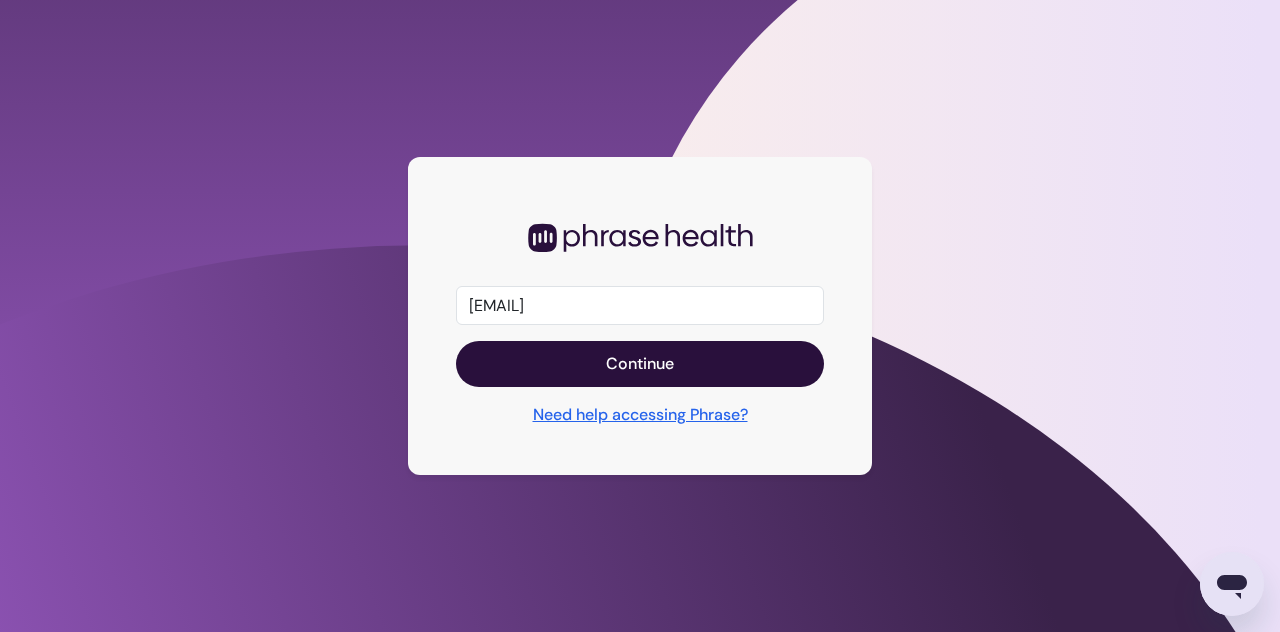 type on "[EMAIL]" 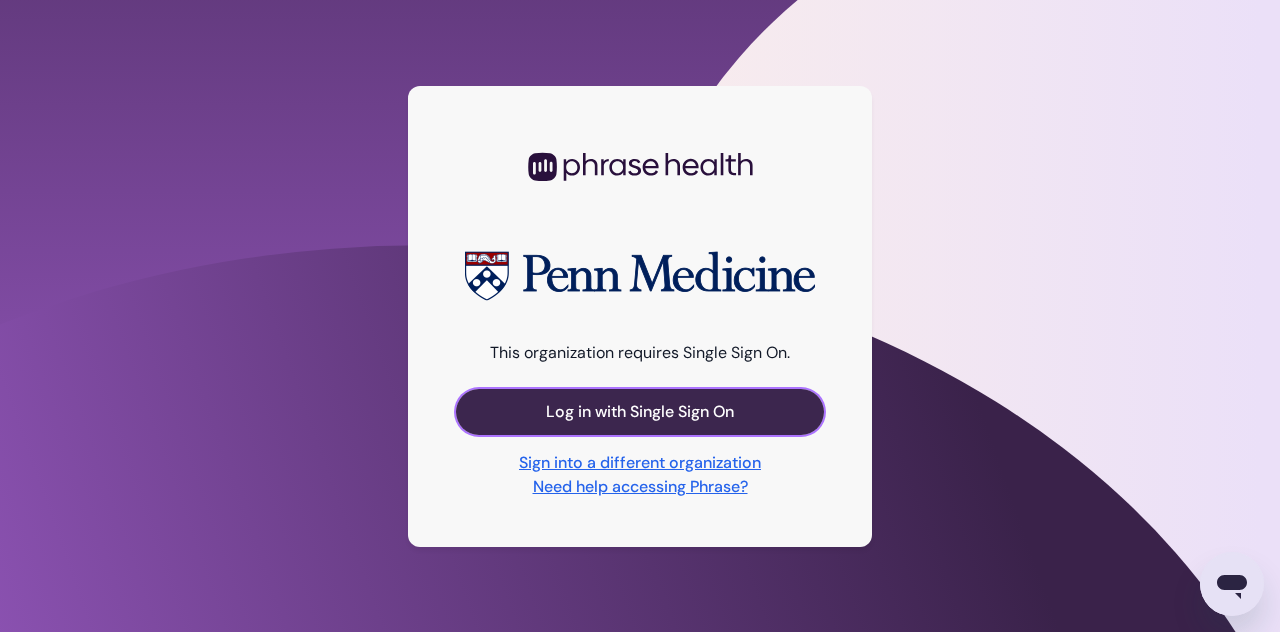click on "Log in with Single Sign On" at bounding box center (640, 412) 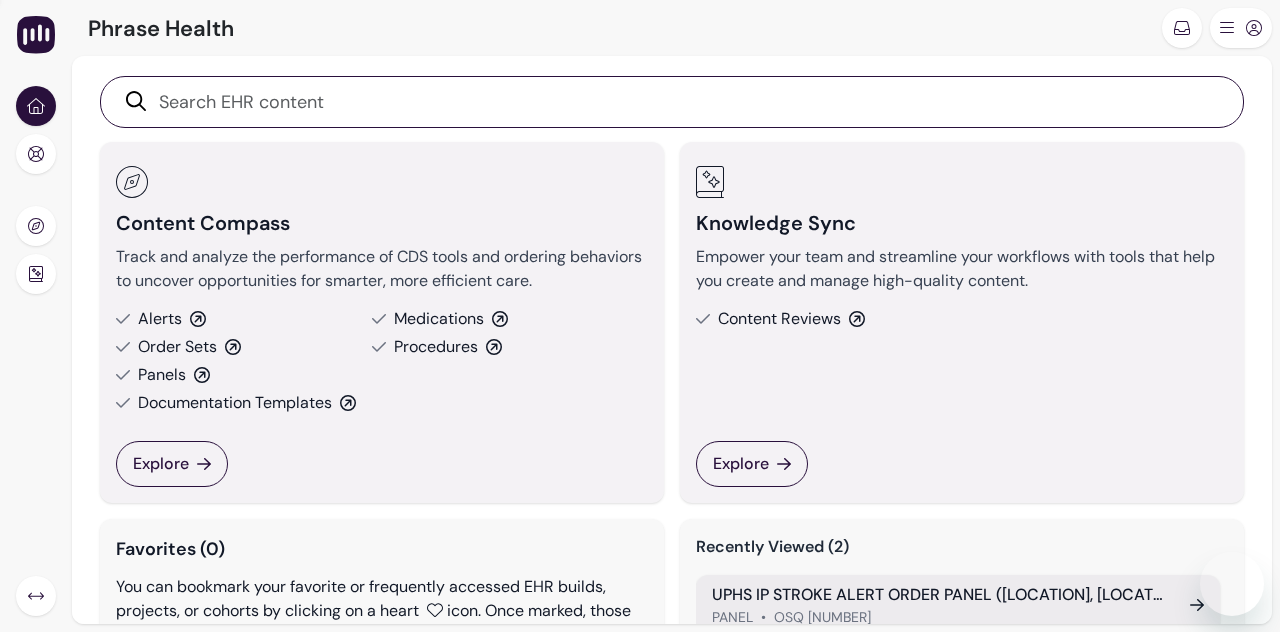 scroll, scrollTop: 0, scrollLeft: 0, axis: both 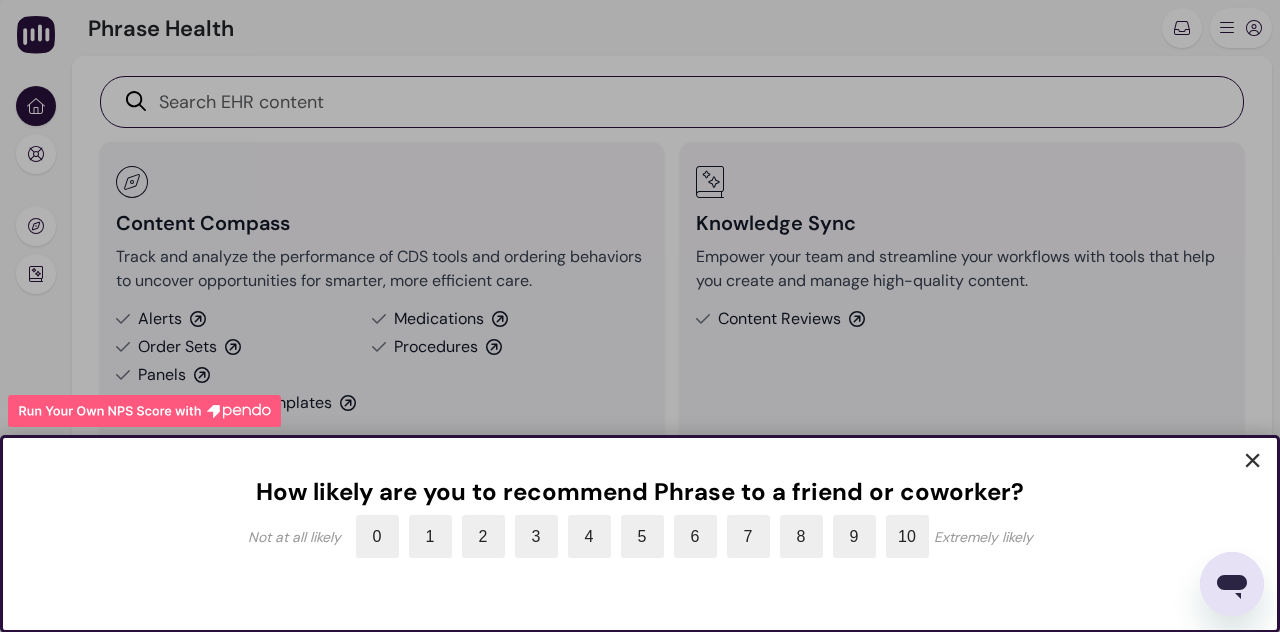 click on "×" at bounding box center (1252, 460) 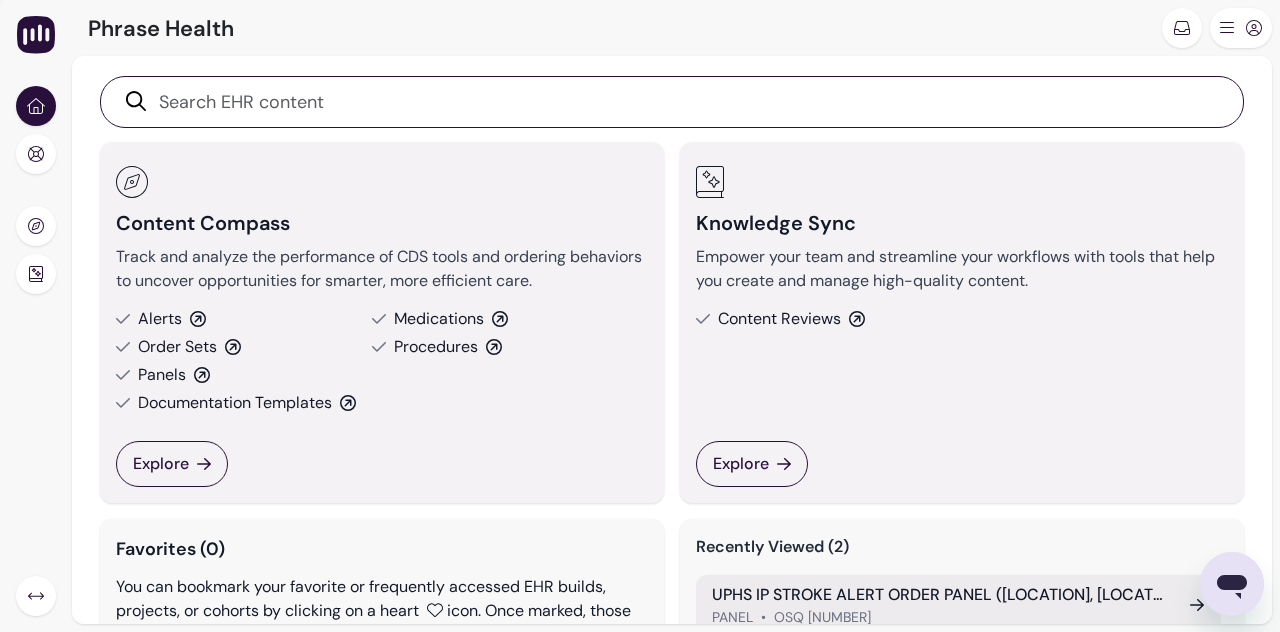 click on "Panels" at bounding box center [162, 375] 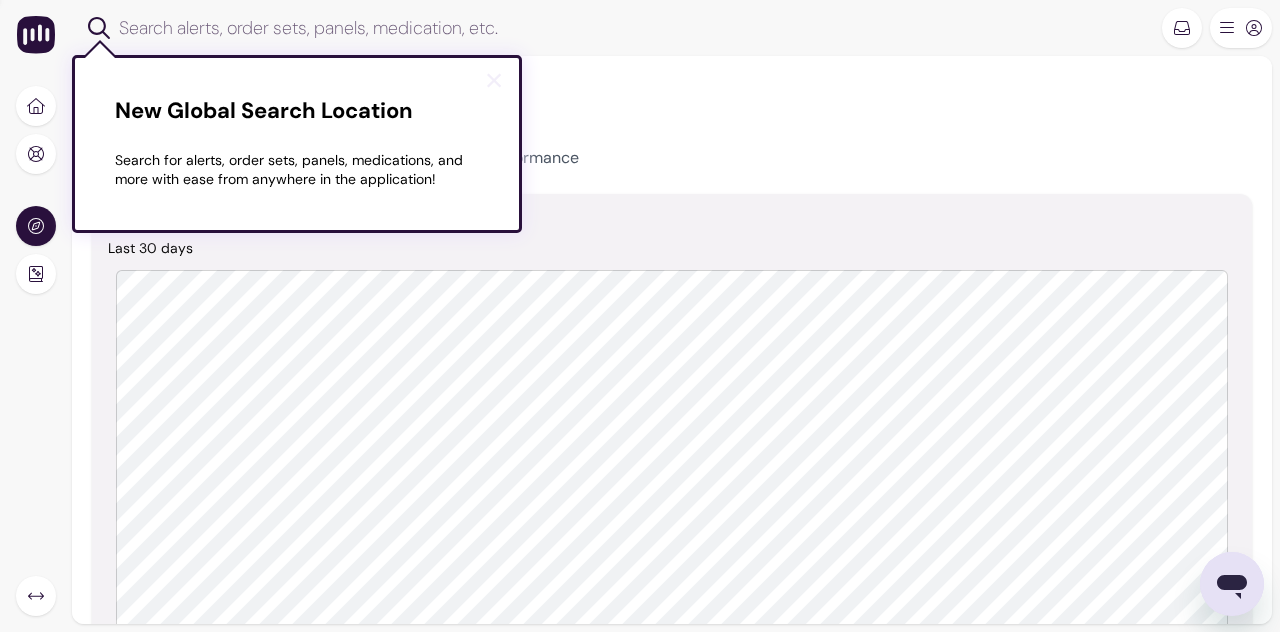 click on "×" at bounding box center [494, 80] 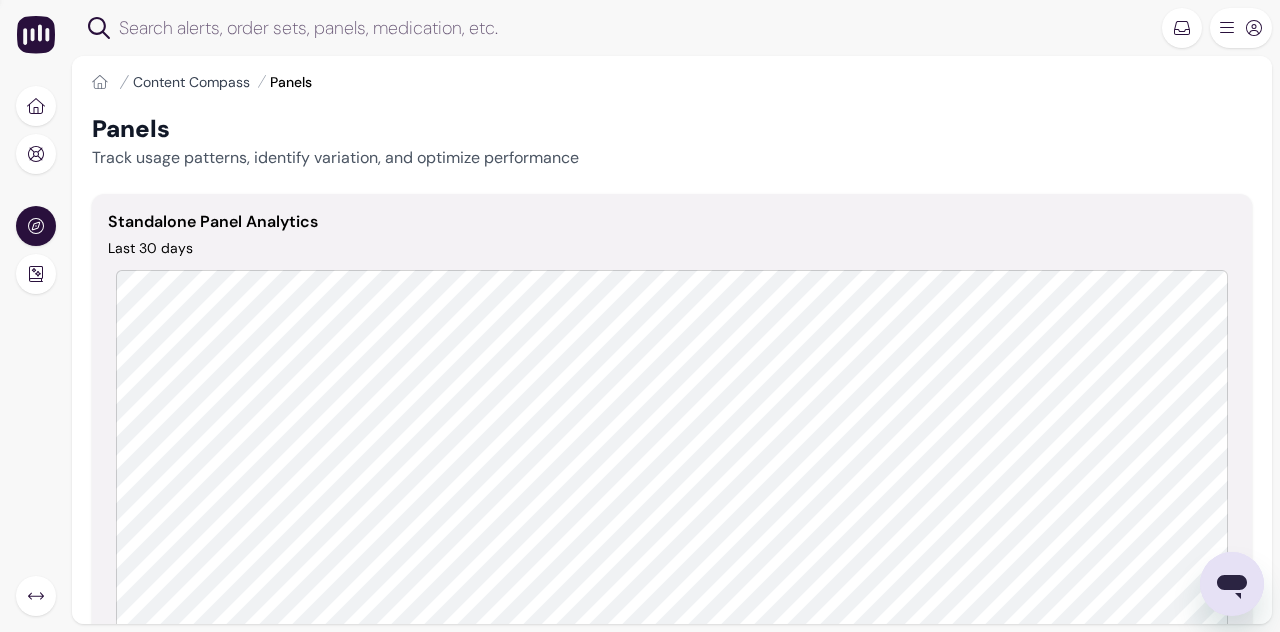 click on "Content Compass" at bounding box center [191, 82] 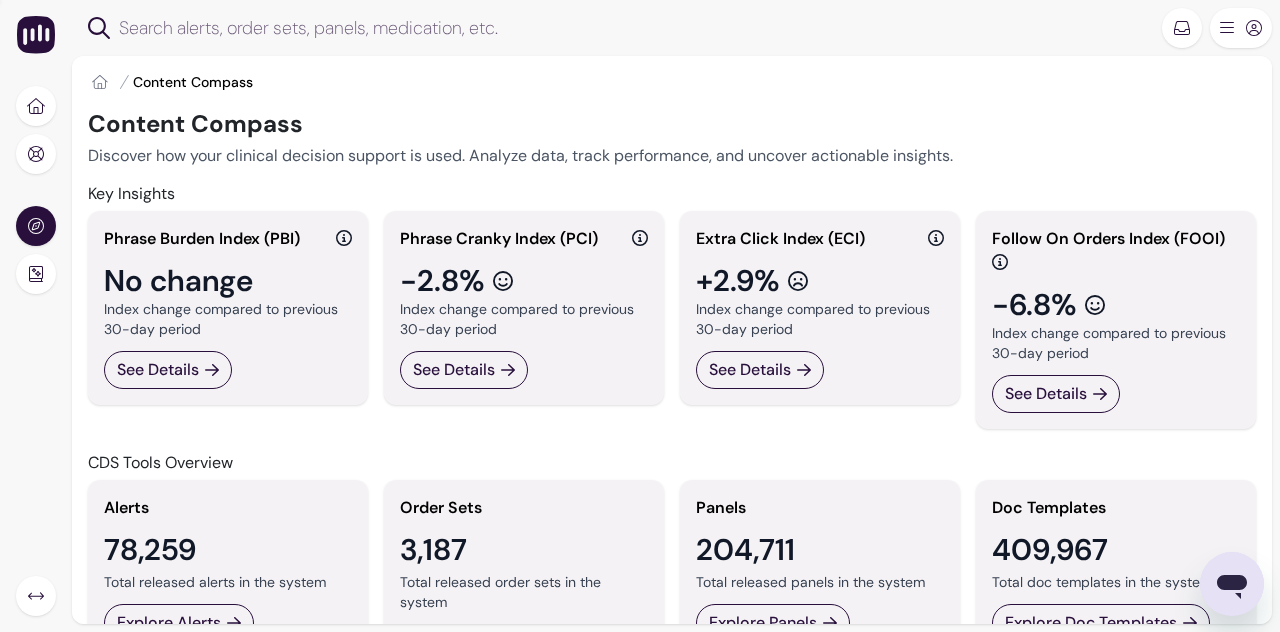 click at bounding box center [633, 28] 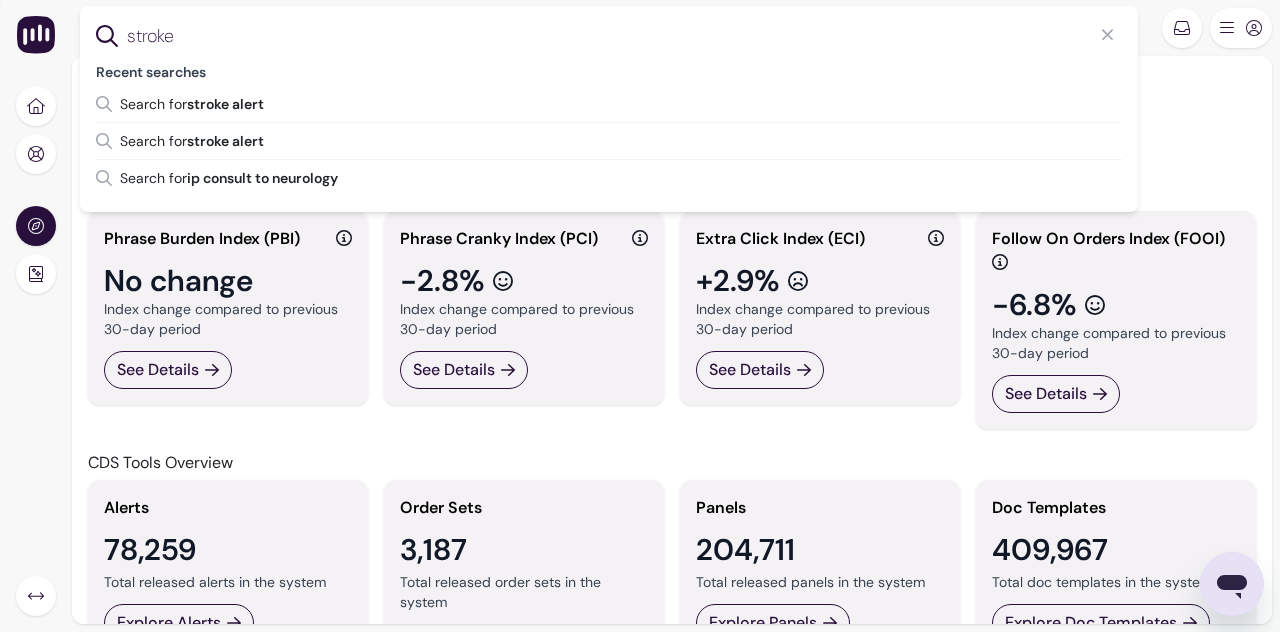type on "stroke" 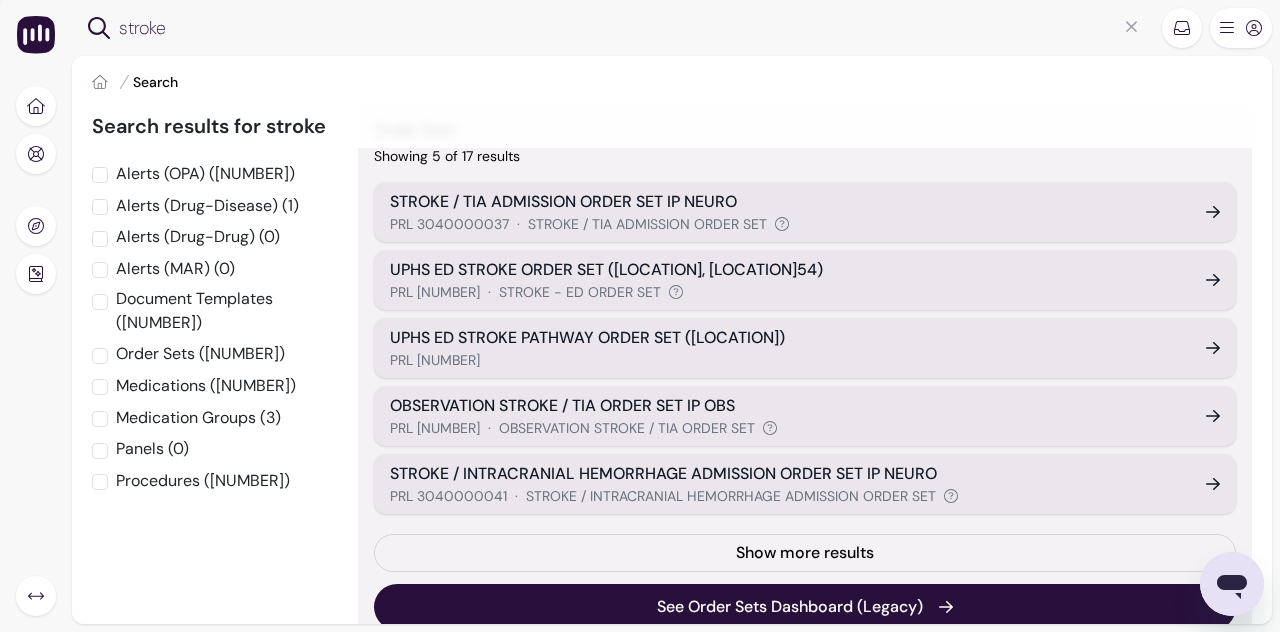 scroll, scrollTop: 100, scrollLeft: 0, axis: vertical 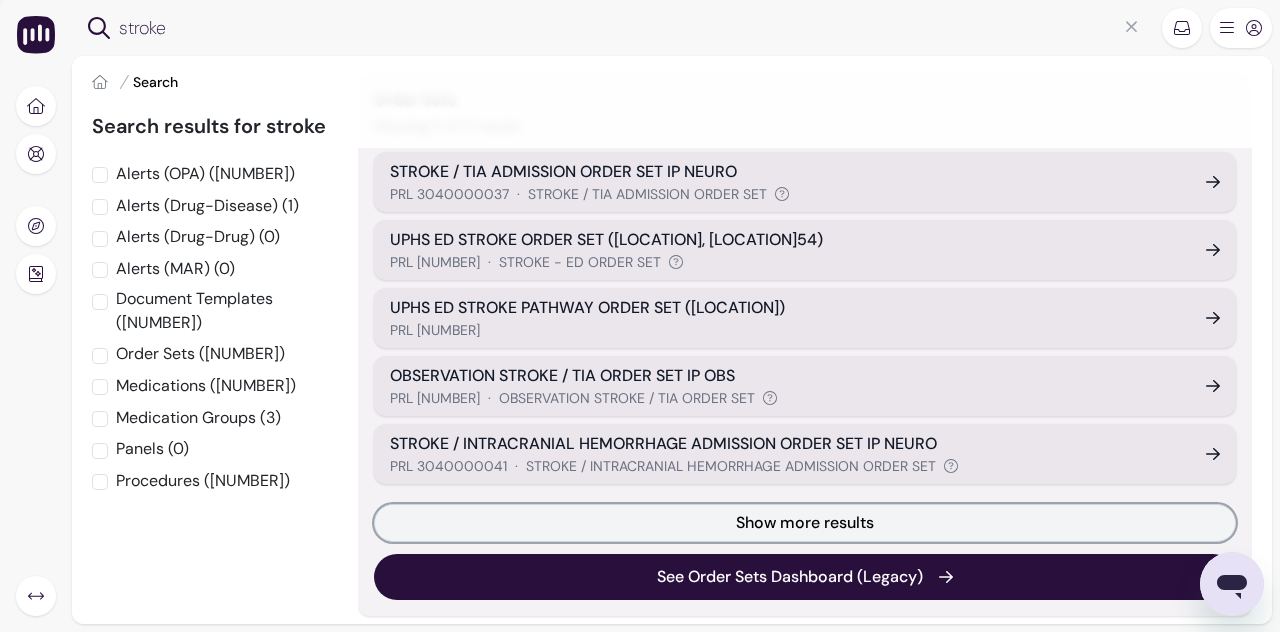 click on "Show more results" at bounding box center [805, 523] 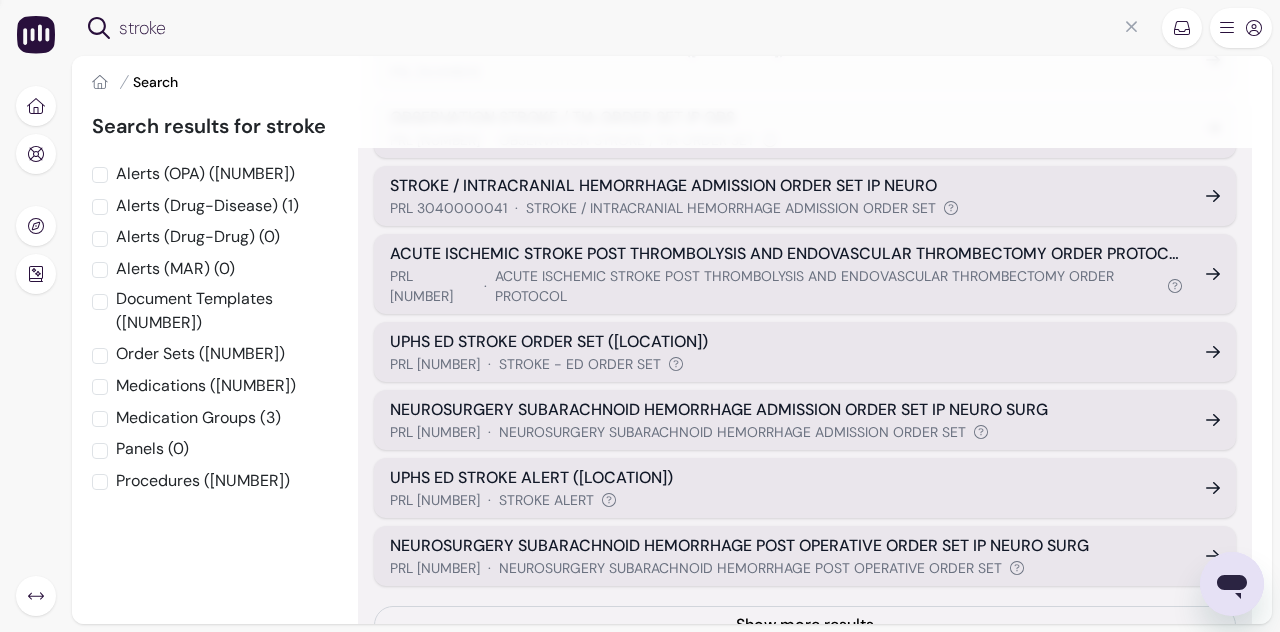scroll, scrollTop: 400, scrollLeft: 0, axis: vertical 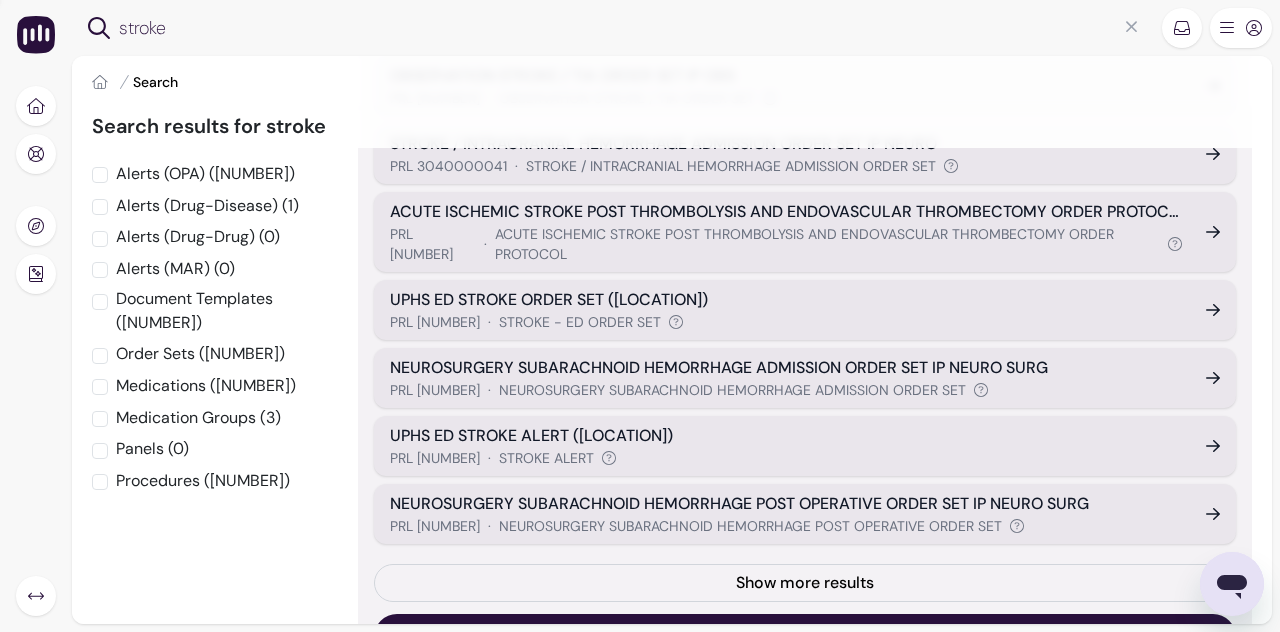 click on "PRL [NUMBER] · STROKE - ED ORDER SET" at bounding box center (786, 322) 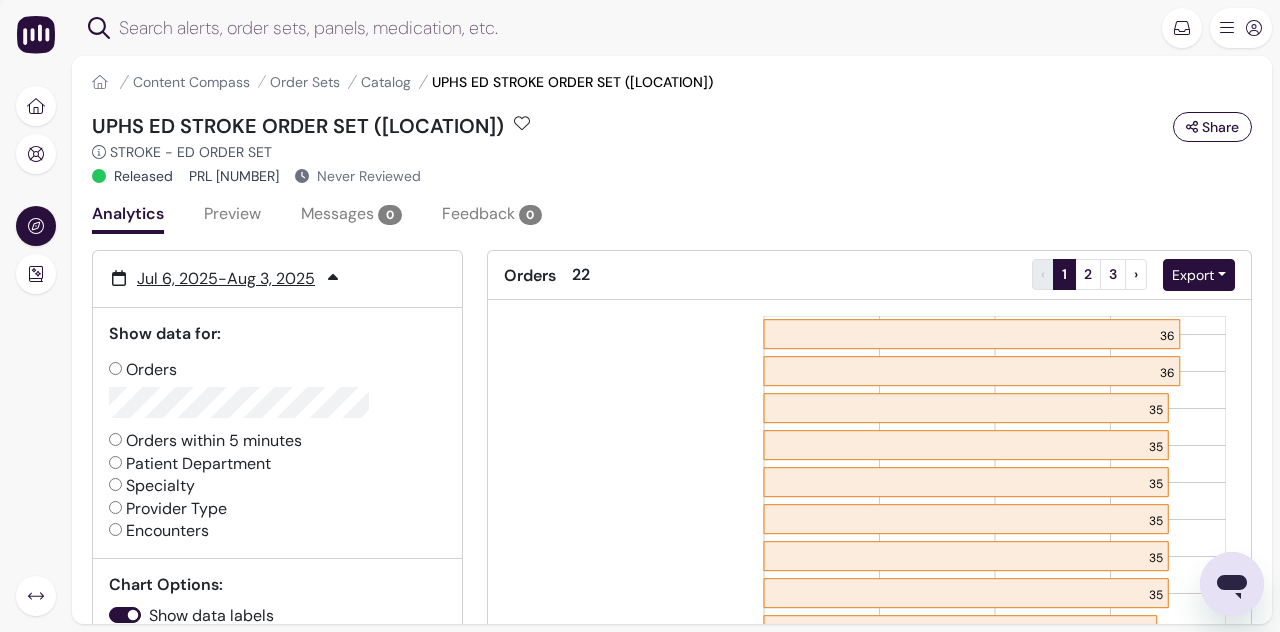 scroll, scrollTop: 0, scrollLeft: 0, axis: both 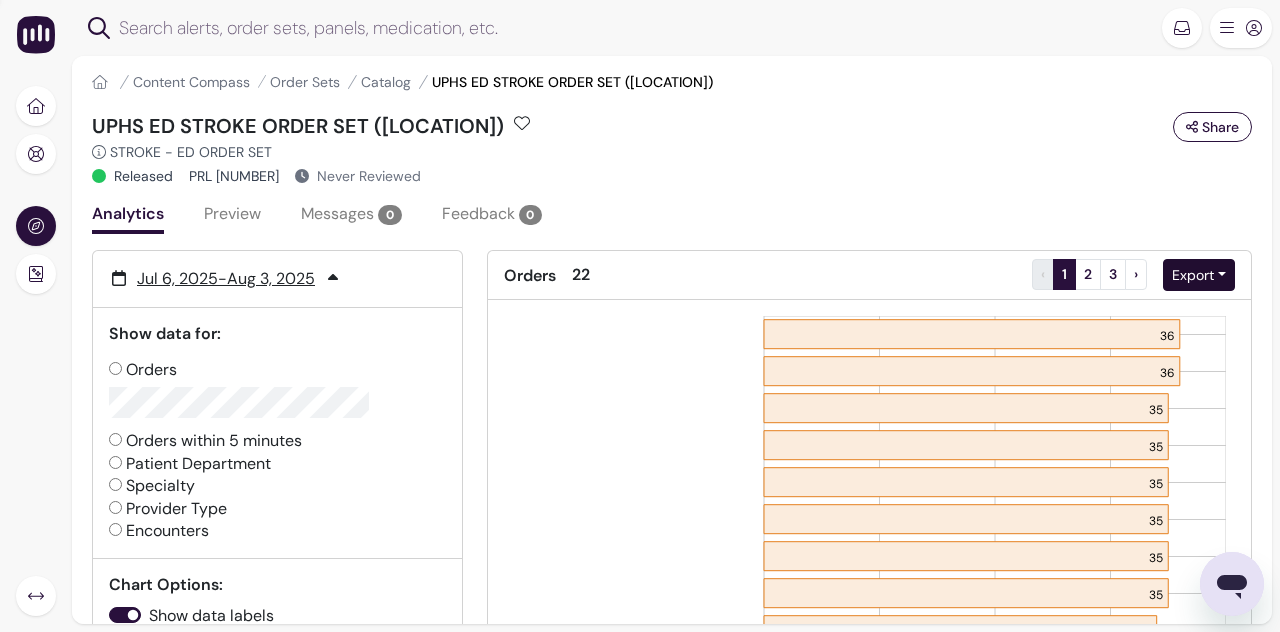 click on "Export" at bounding box center [1199, 275] 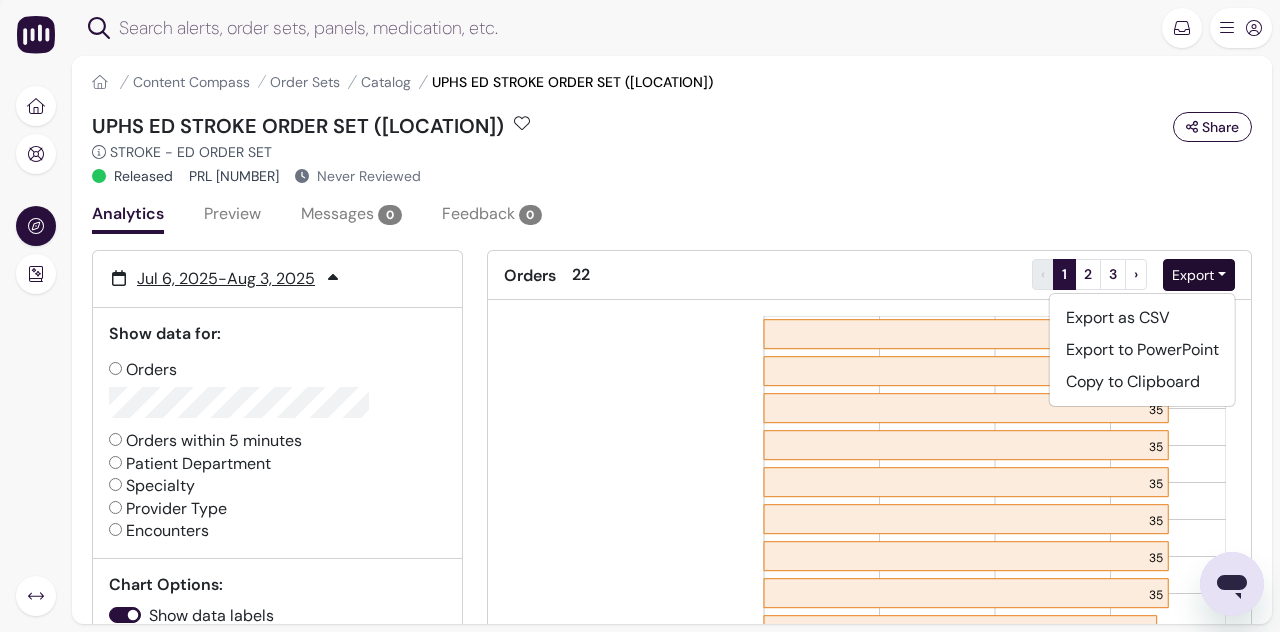 click on "Export" at bounding box center [1199, 275] 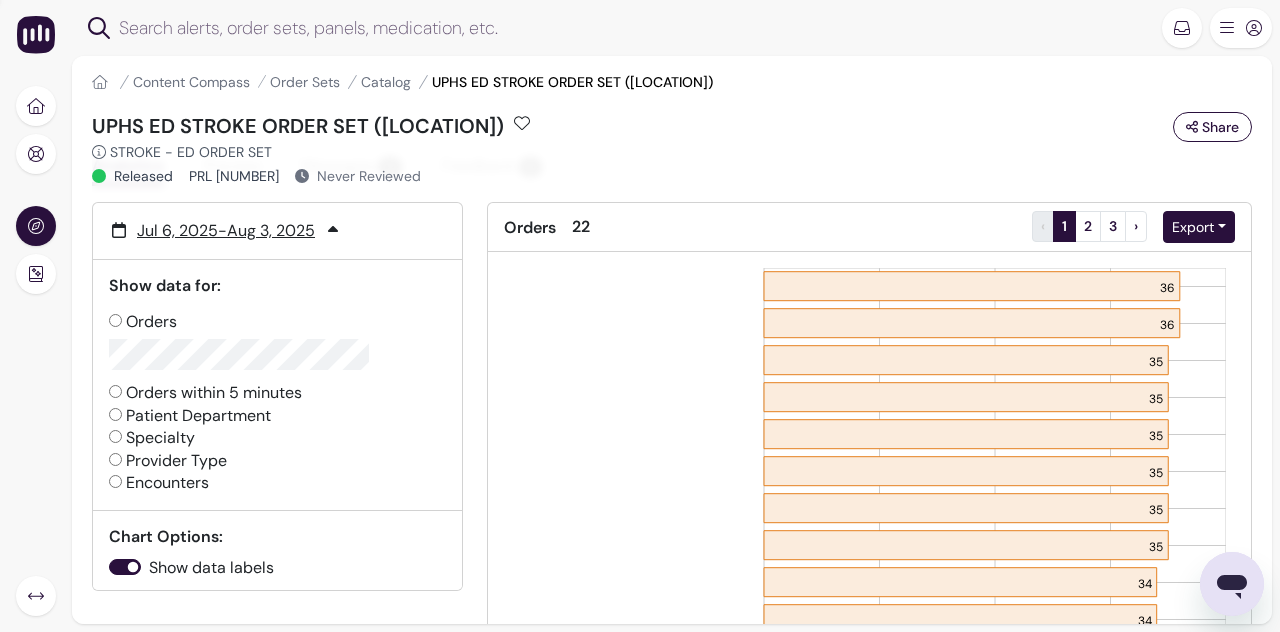 scroll, scrollTop: 0, scrollLeft: 0, axis: both 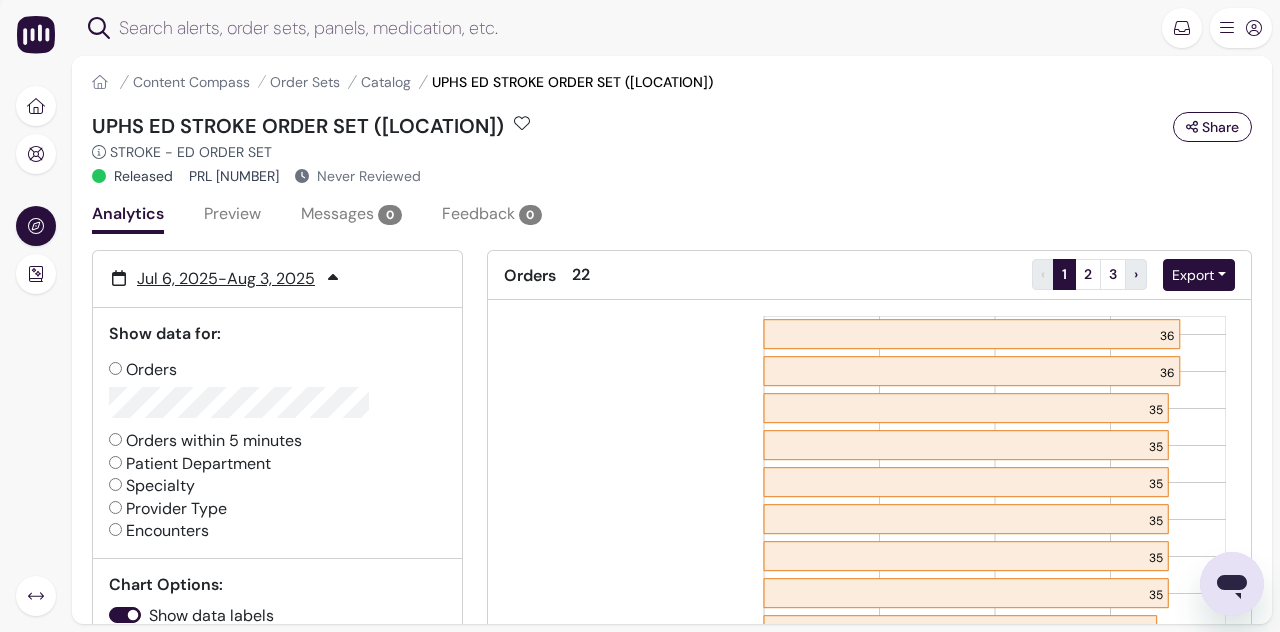 click on "›" at bounding box center [1136, 274] 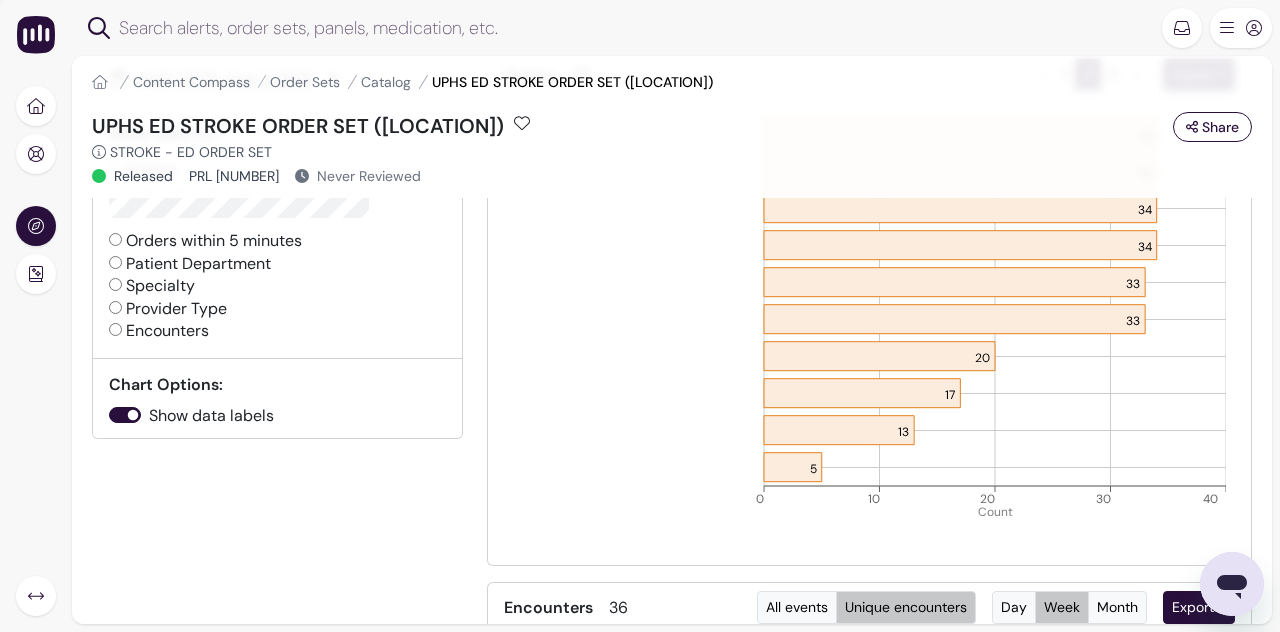 scroll, scrollTop: 0, scrollLeft: 0, axis: both 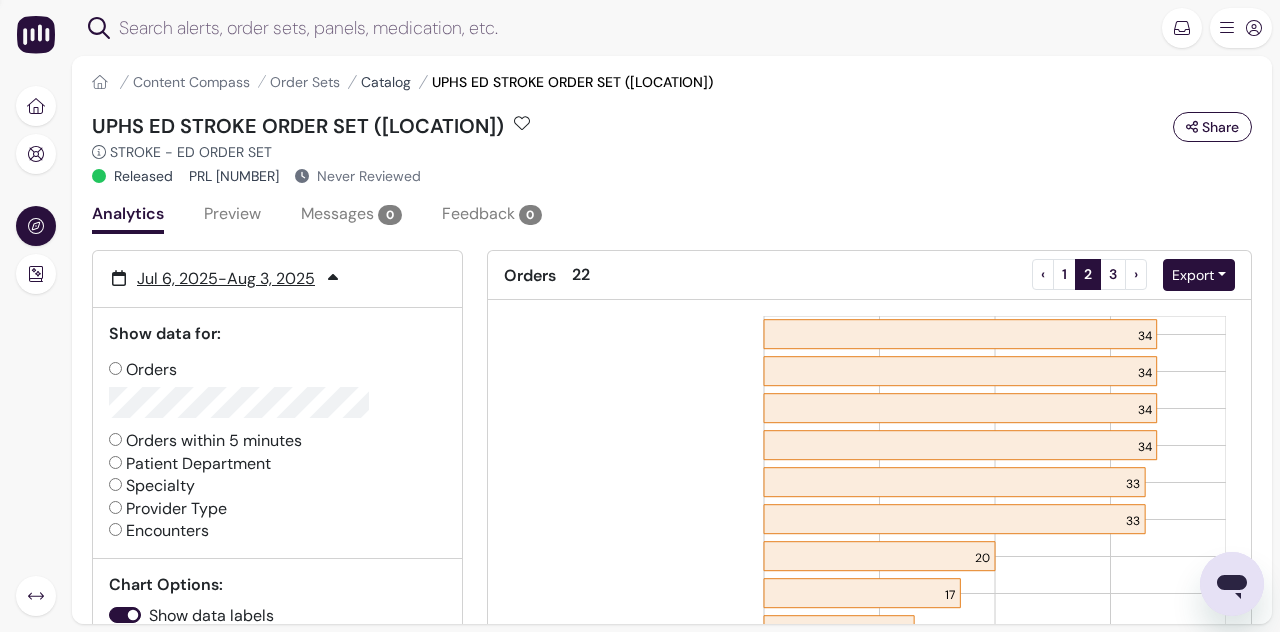 click on "Catalog" at bounding box center [386, 82] 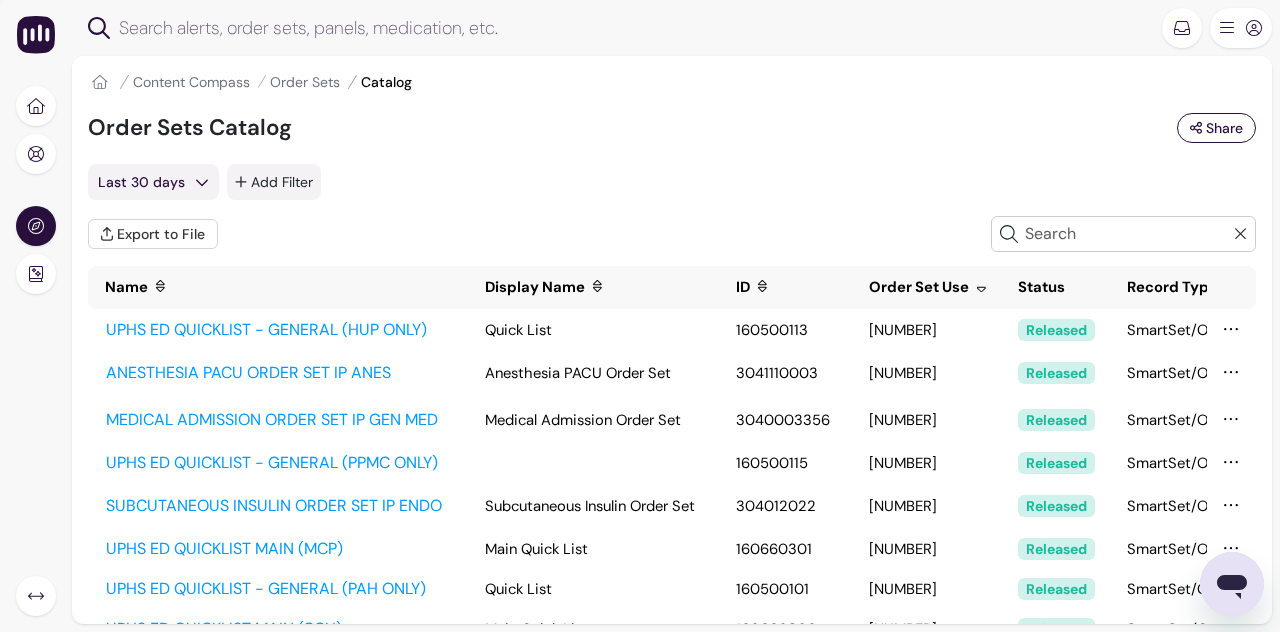 click on "Add Filter" at bounding box center (274, 182) 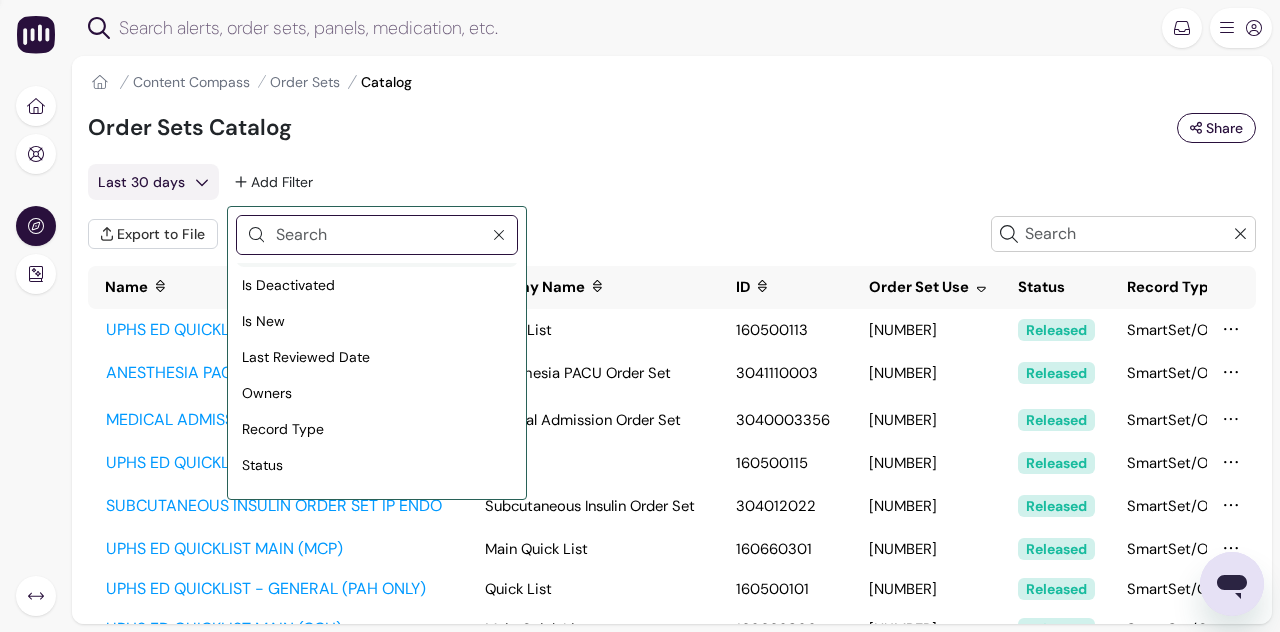 scroll, scrollTop: 100, scrollLeft: 0, axis: vertical 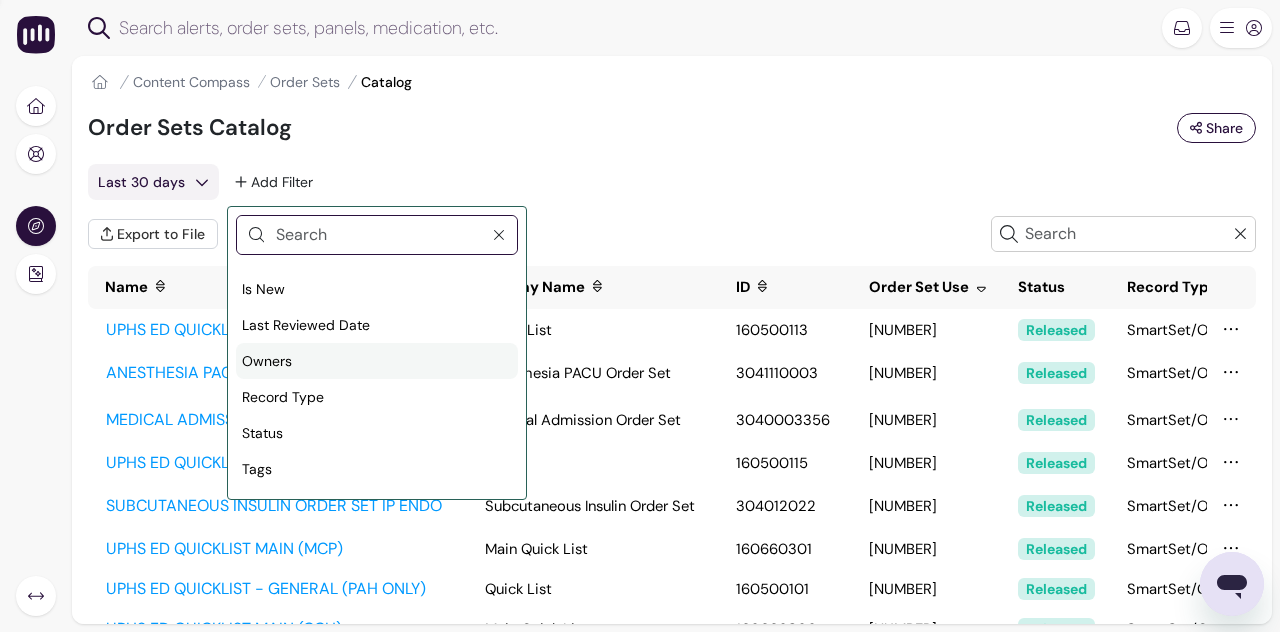 click on "Owners" at bounding box center (377, 361) 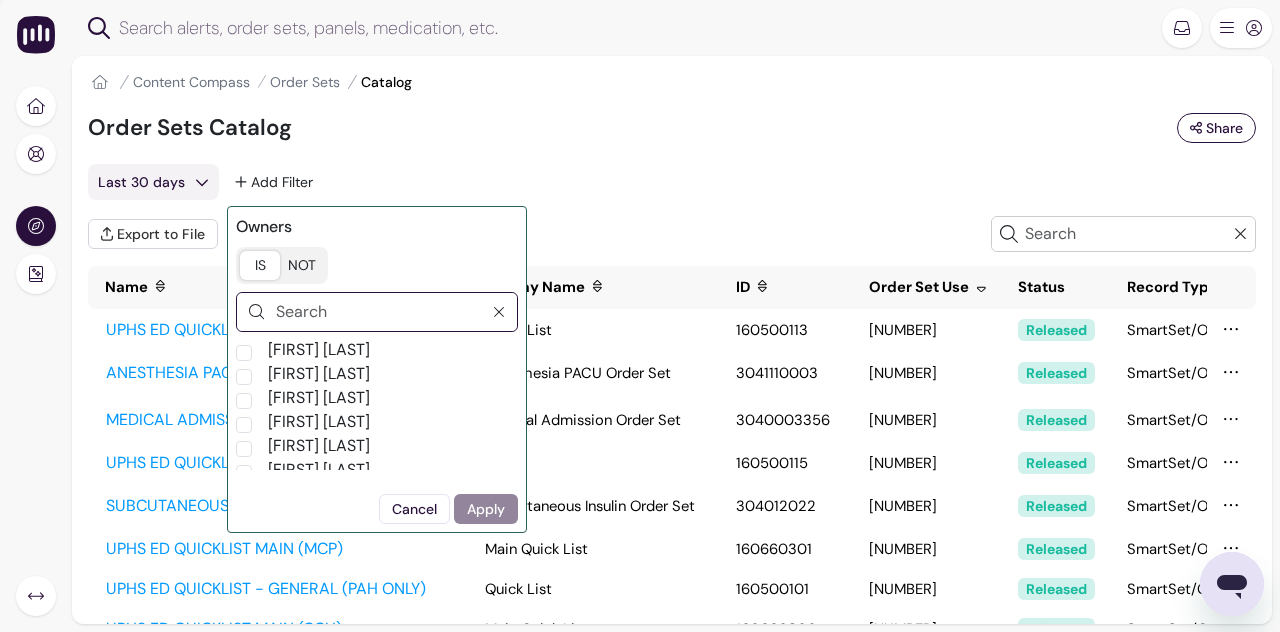 scroll, scrollTop: 0, scrollLeft: 0, axis: both 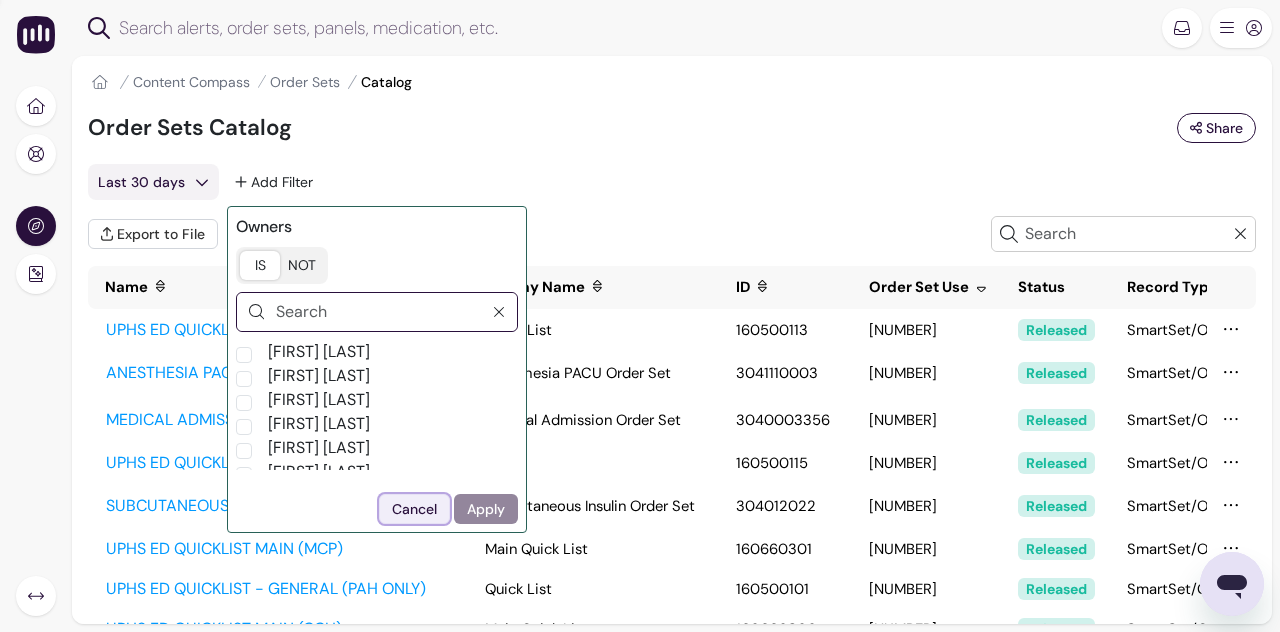 click on "Cancel" at bounding box center [414, 509] 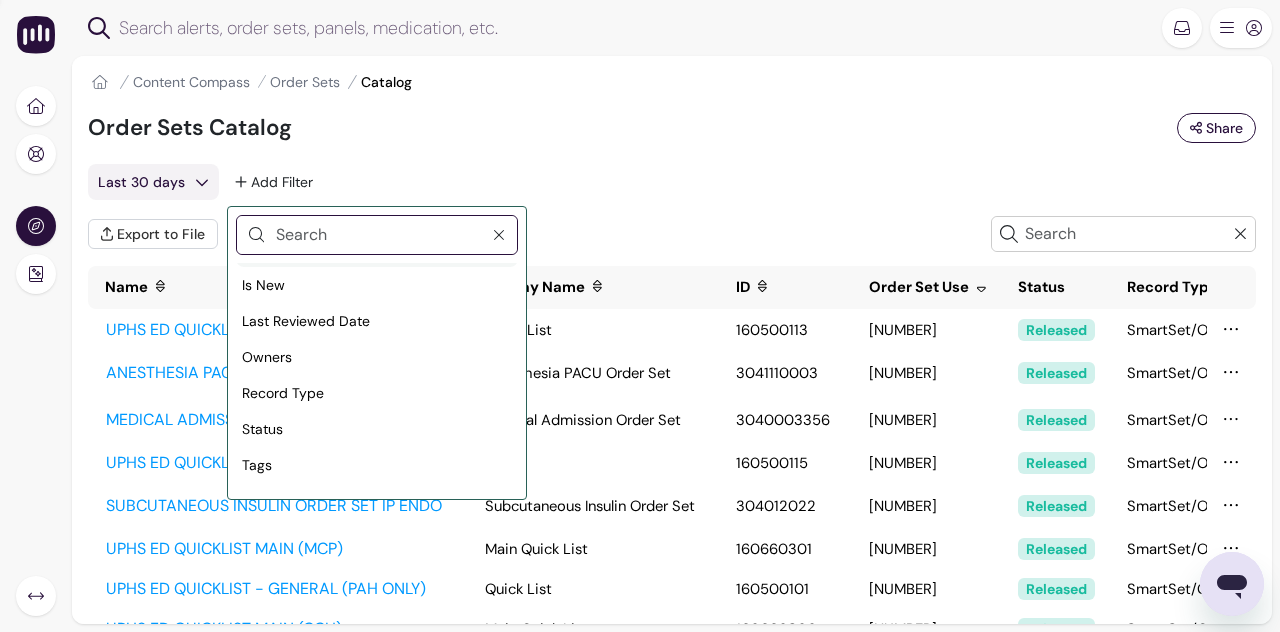 scroll, scrollTop: 119, scrollLeft: 0, axis: vertical 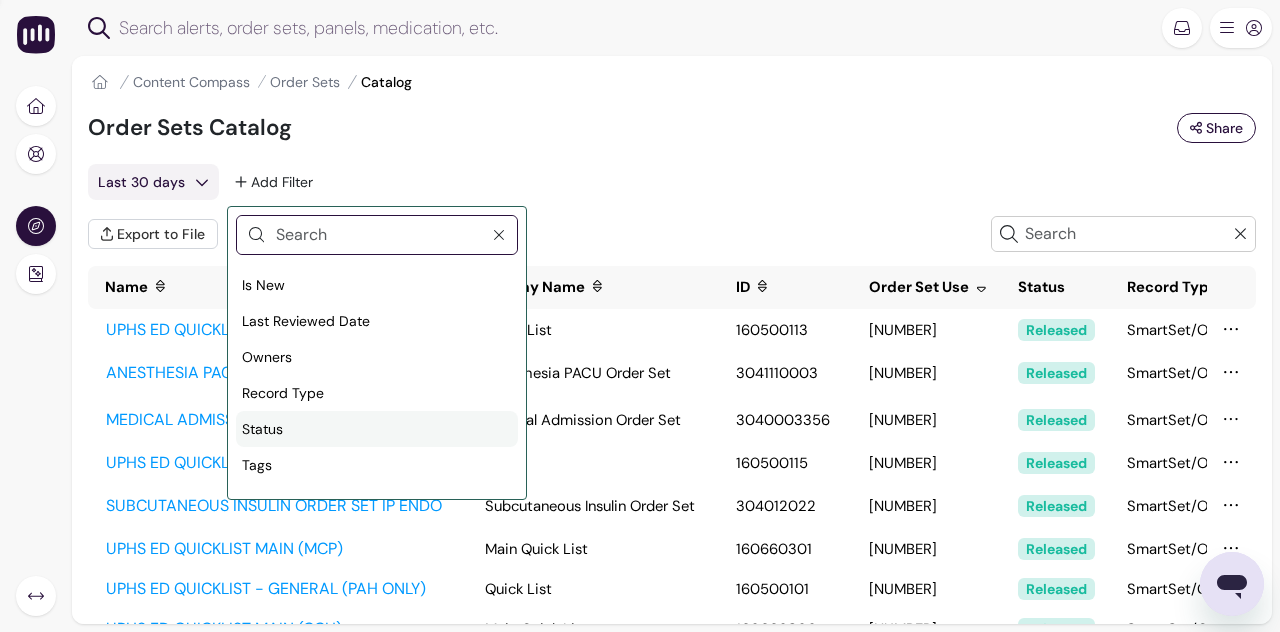 click on "Status" at bounding box center [377, 429] 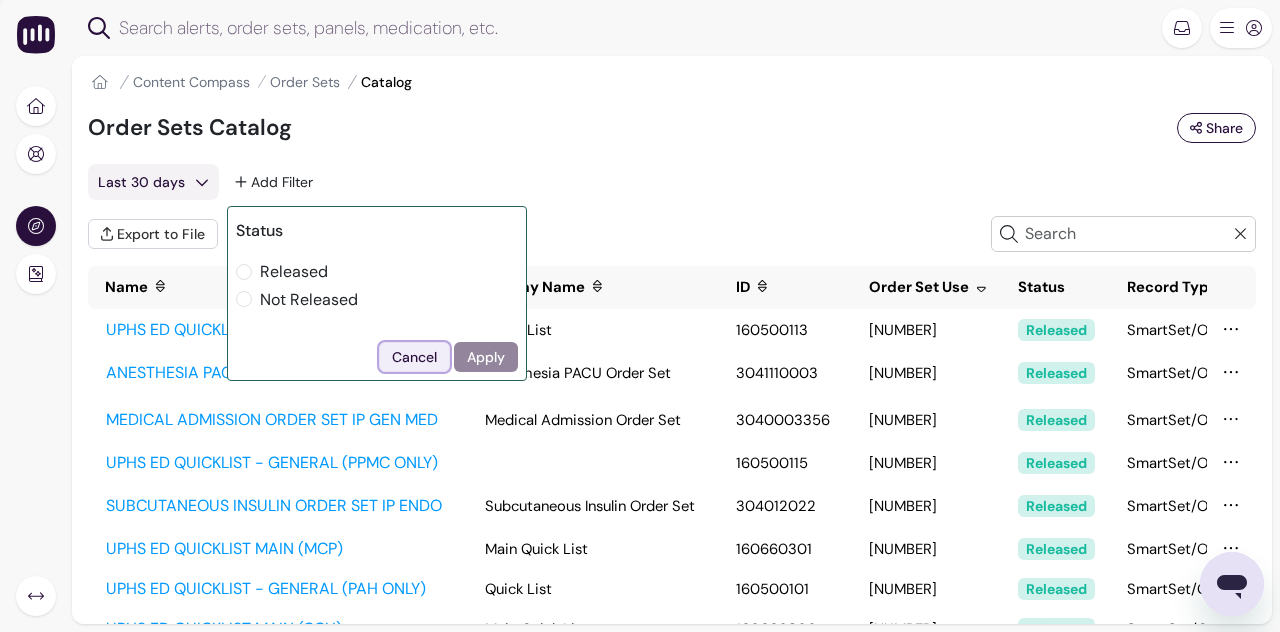 click on "Cancel" at bounding box center [414, 357] 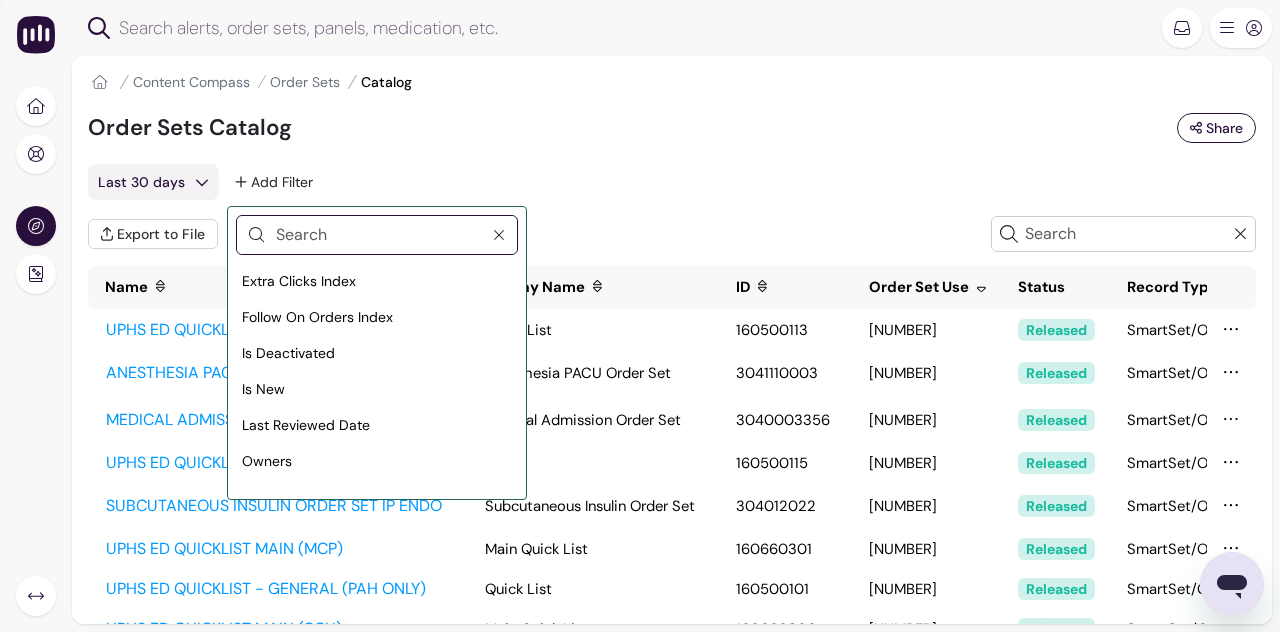 click on "Last 30 days Add Filter Extra Clicks Index Follow On Orders Index Is Deactivated Is New Last Reviewed Date Owners Record Type Status Tags" at bounding box center (672, 182) 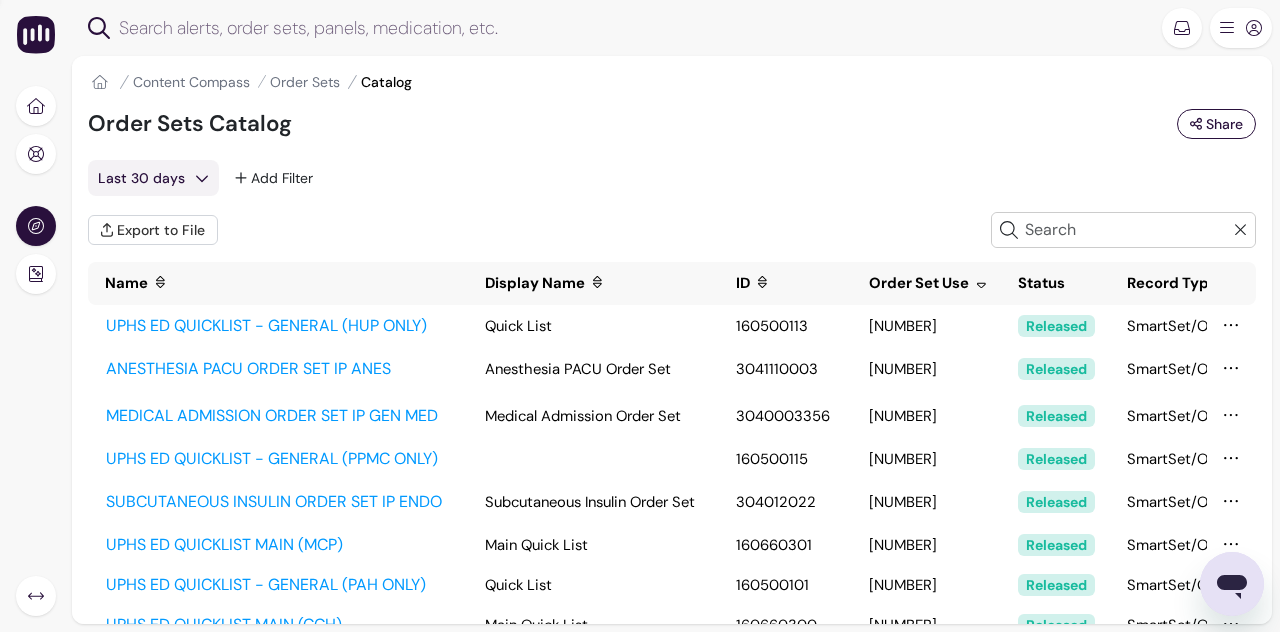 scroll, scrollTop: 0, scrollLeft: 0, axis: both 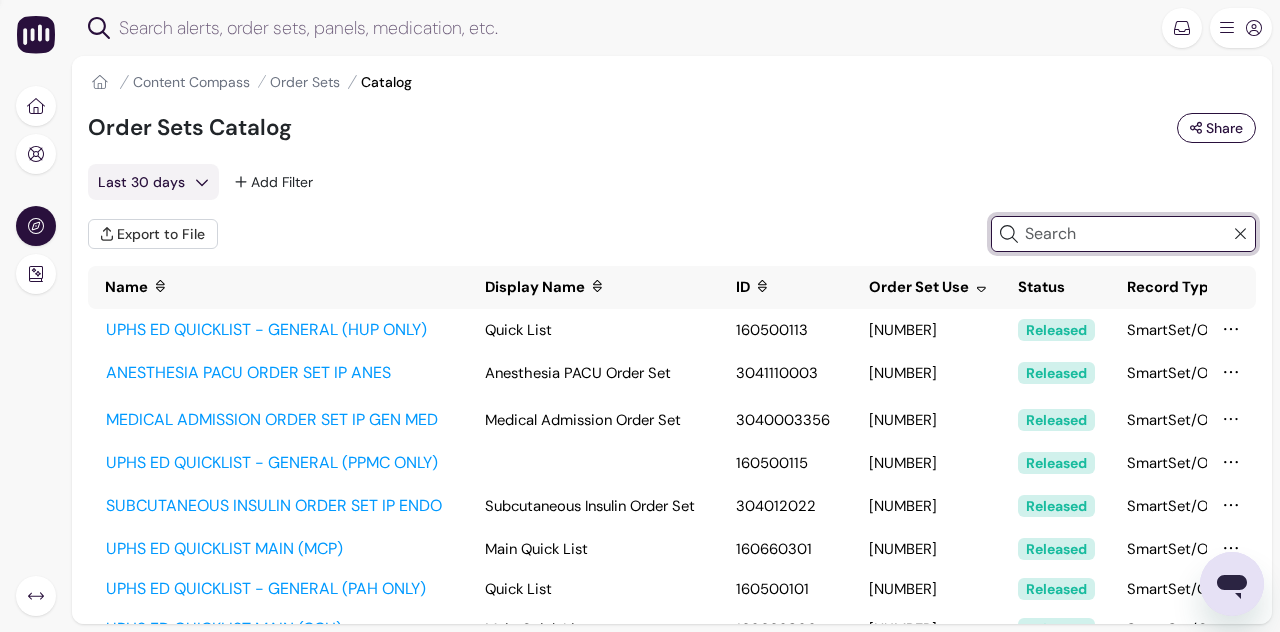 click at bounding box center [1126, 234] 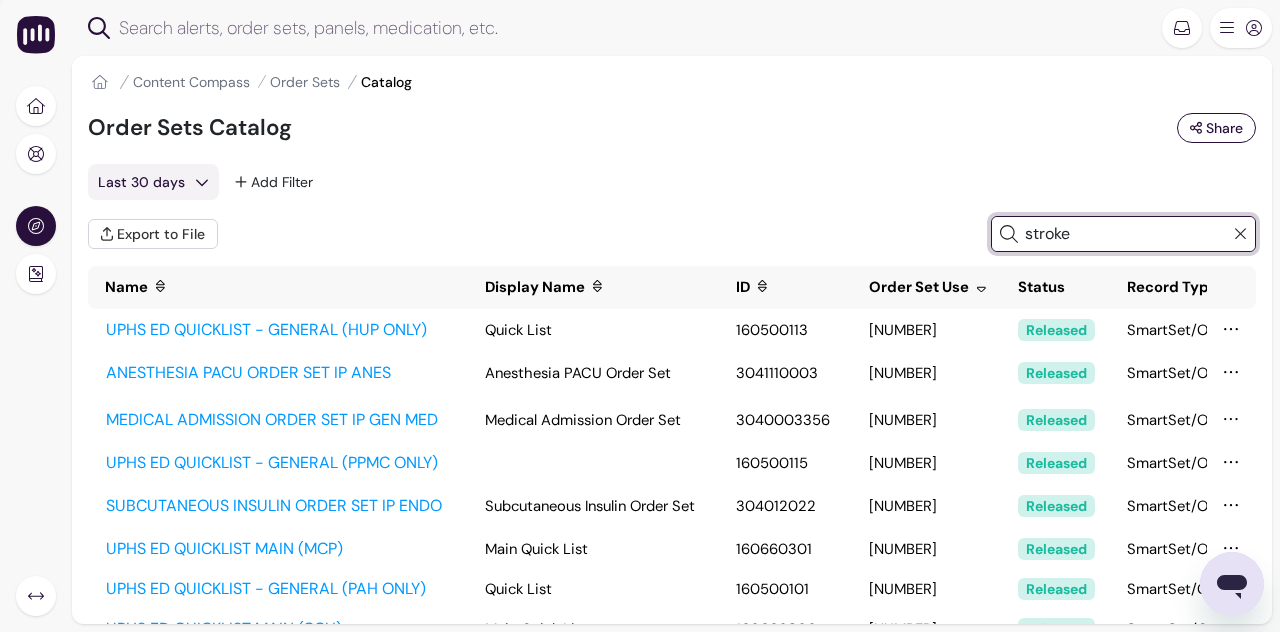 type on "stroke" 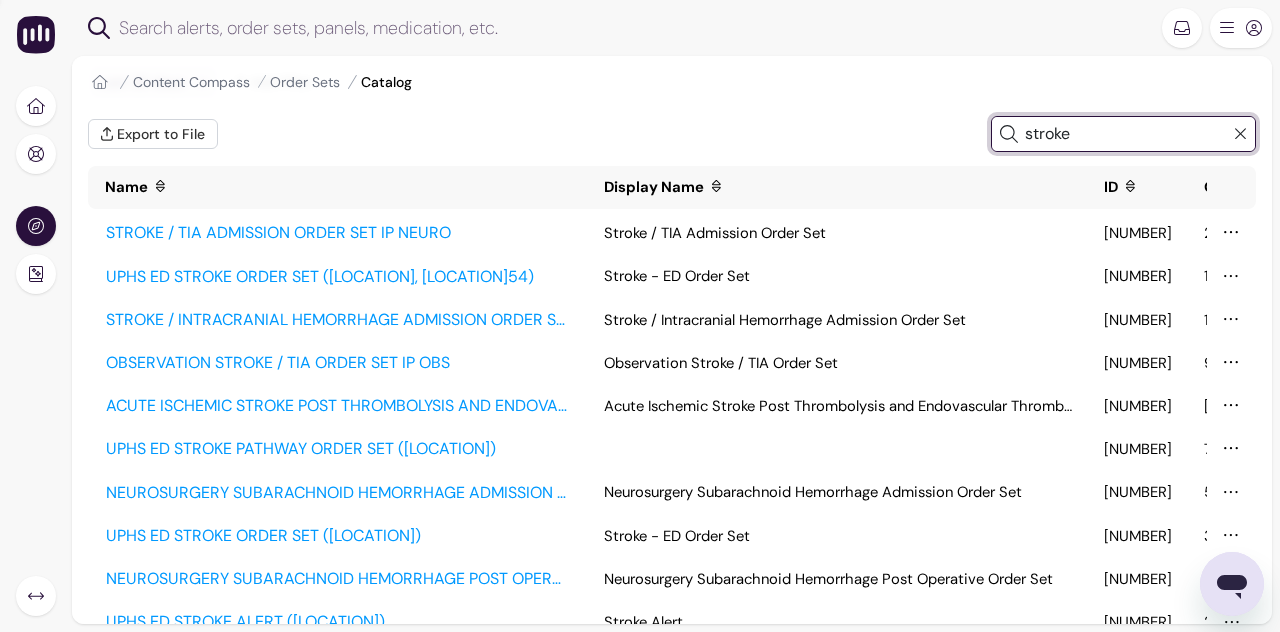 scroll, scrollTop: 200, scrollLeft: 0, axis: vertical 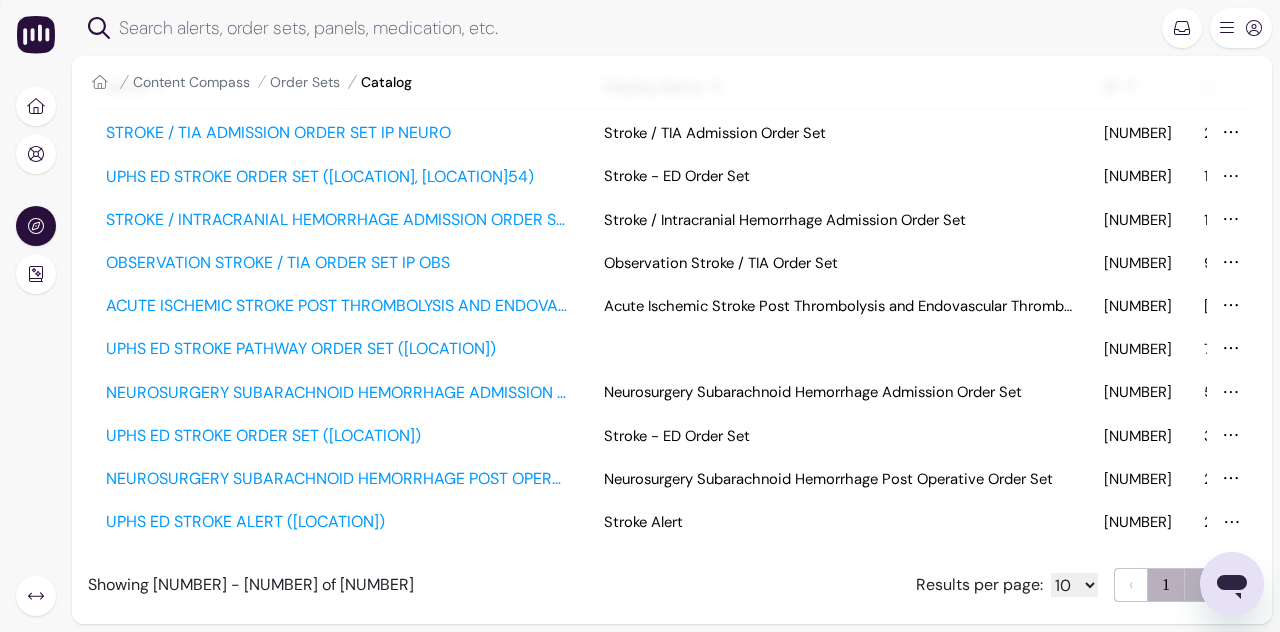 click on "2" at bounding box center (1203, 585) 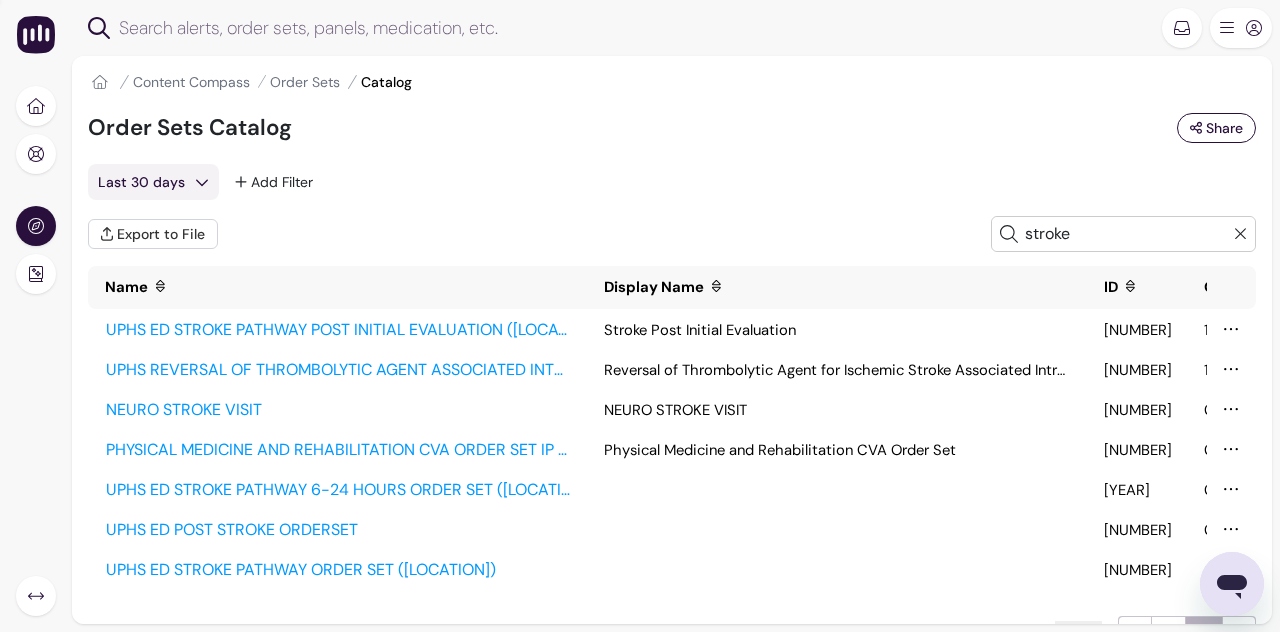scroll, scrollTop: 64, scrollLeft: 0, axis: vertical 